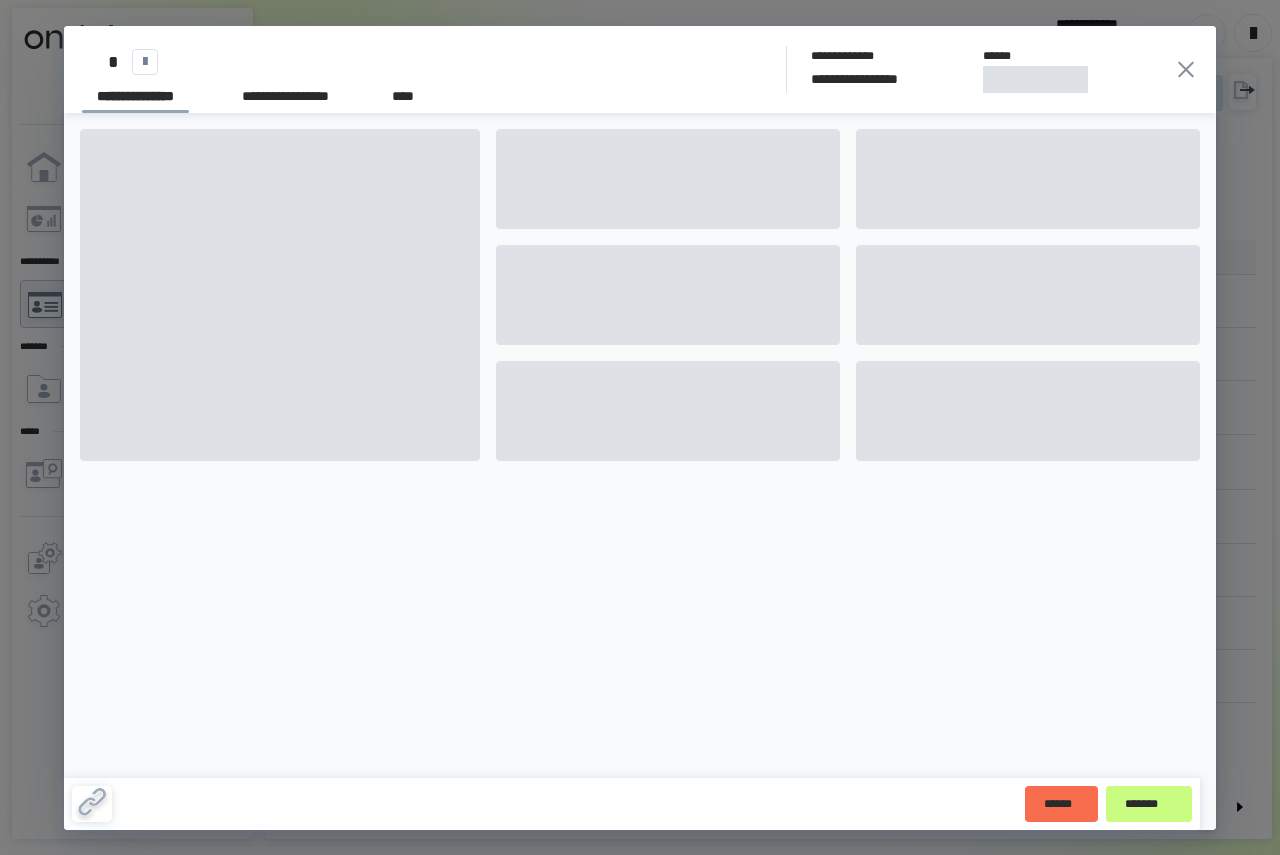 scroll, scrollTop: 0, scrollLeft: 0, axis: both 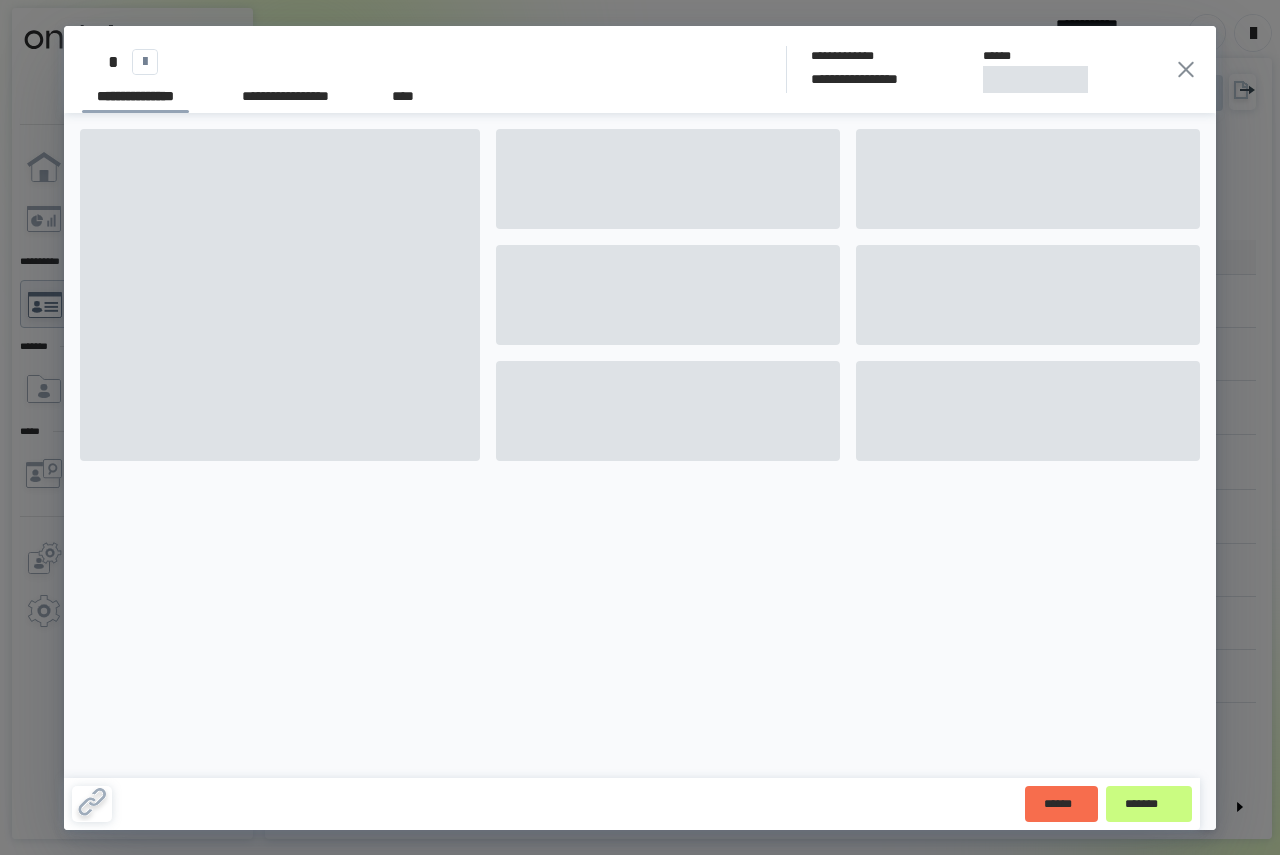 click 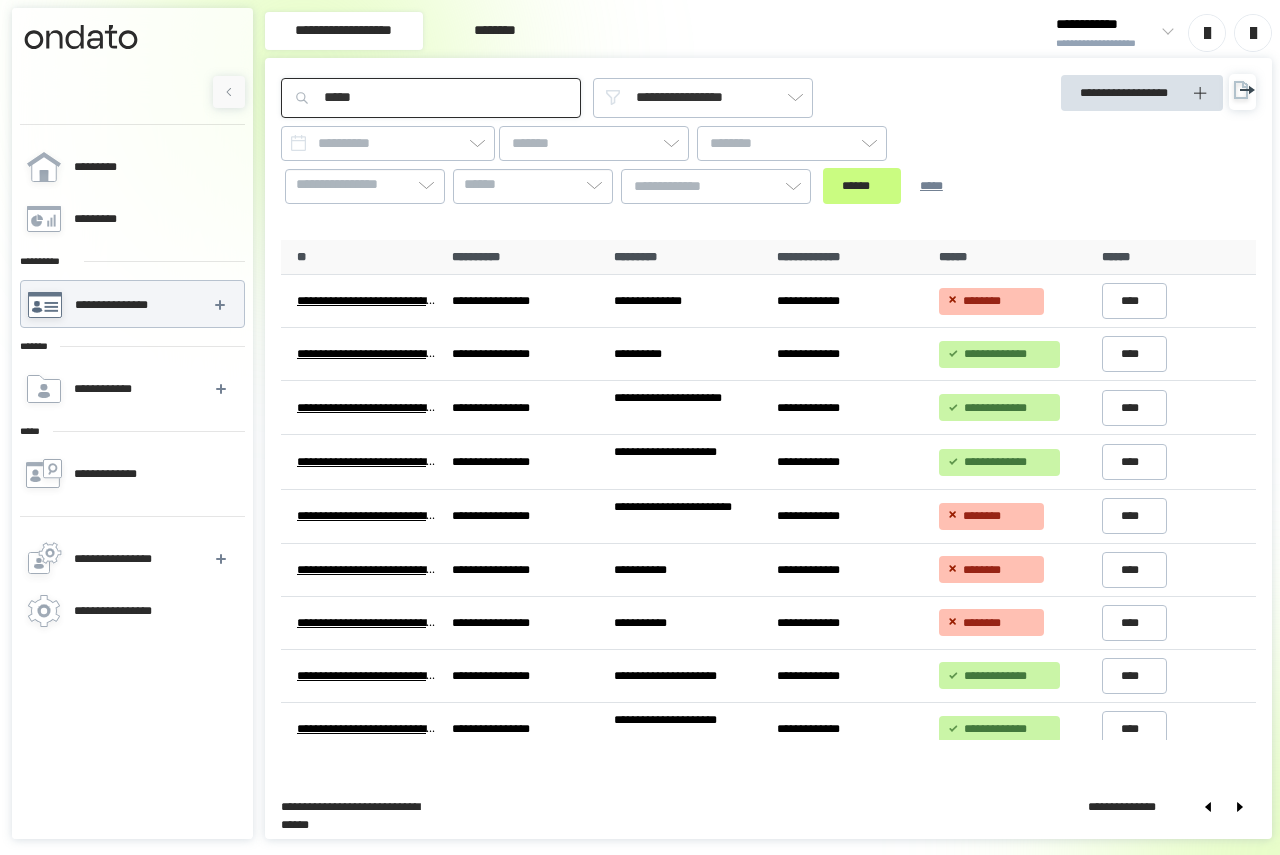 click on "*****" at bounding box center [431, 98] 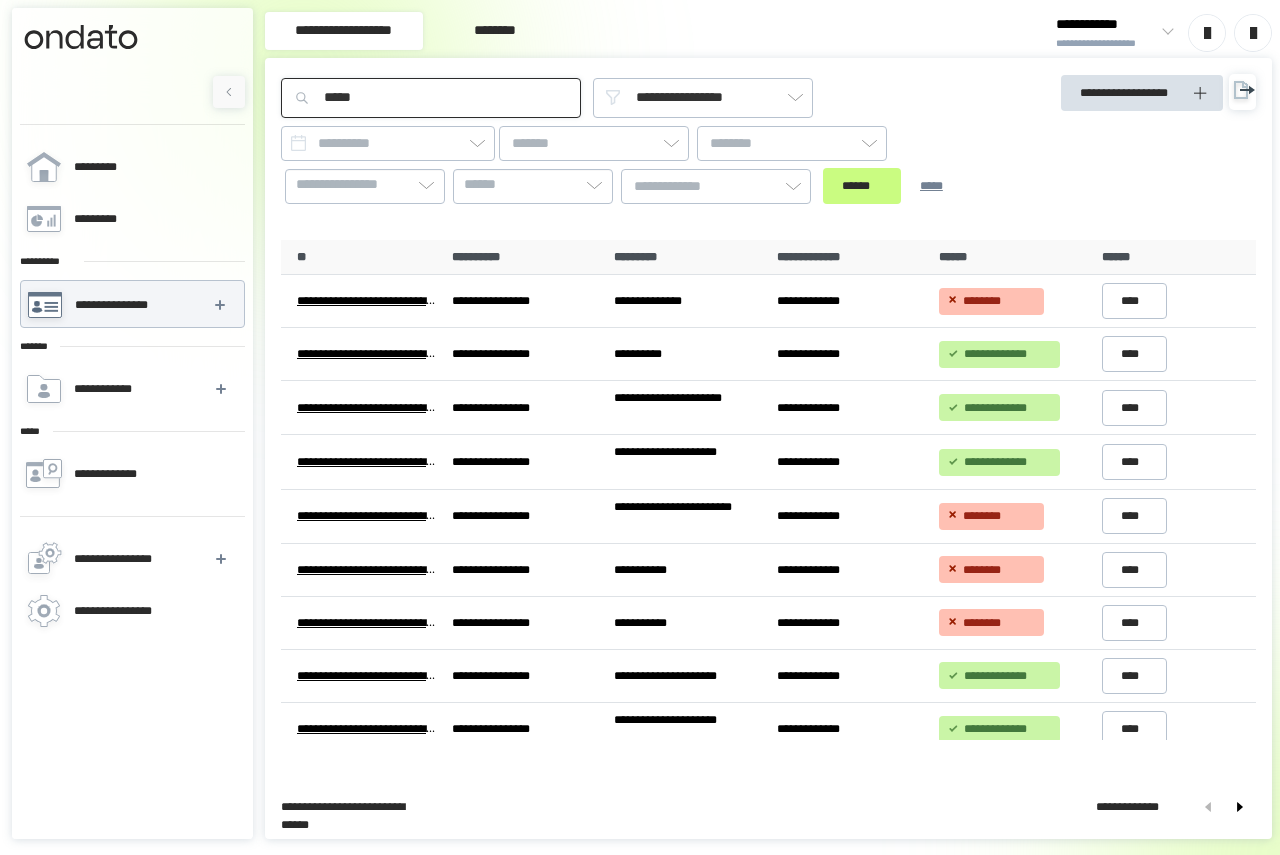 click on "******" at bounding box center (862, 186) 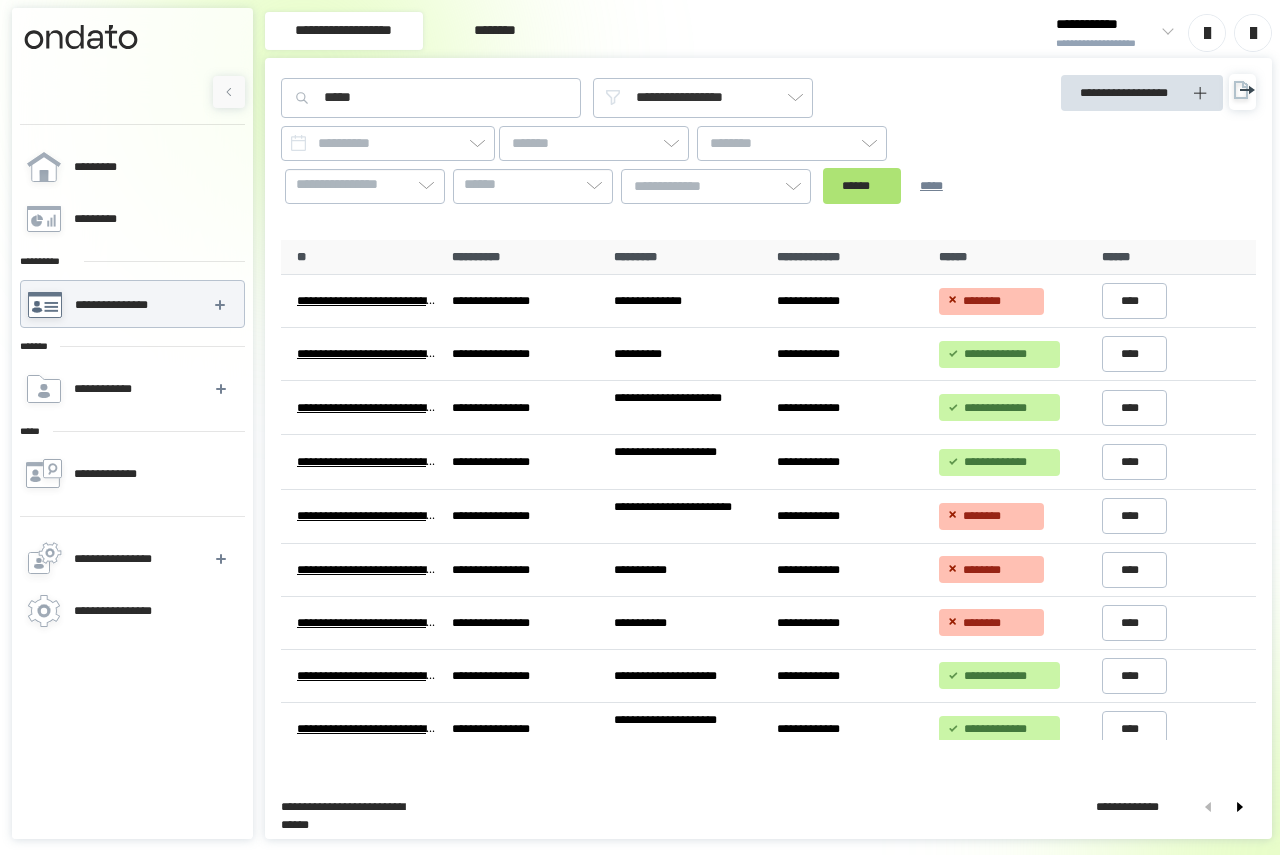 click on "******" at bounding box center [862, 186] 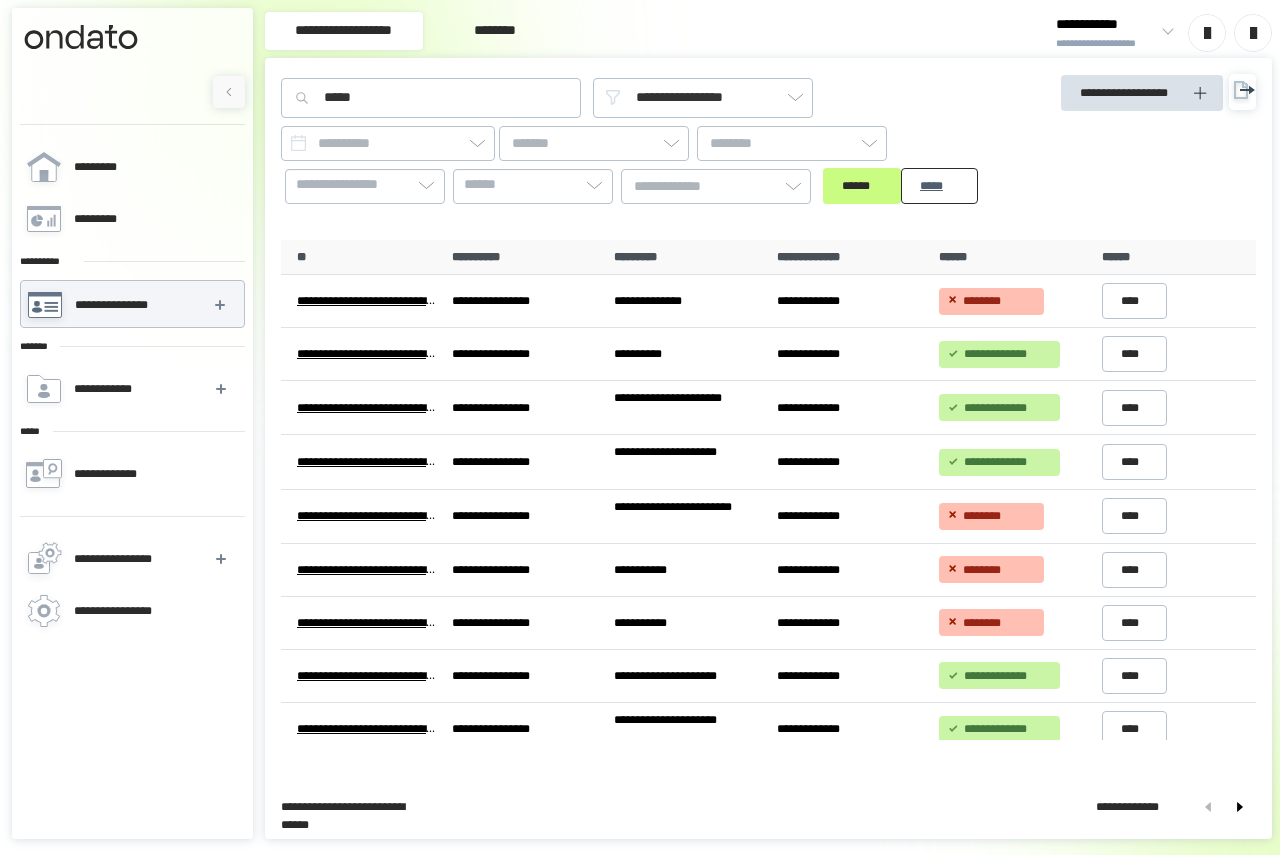 click on "*****" at bounding box center (939, 186) 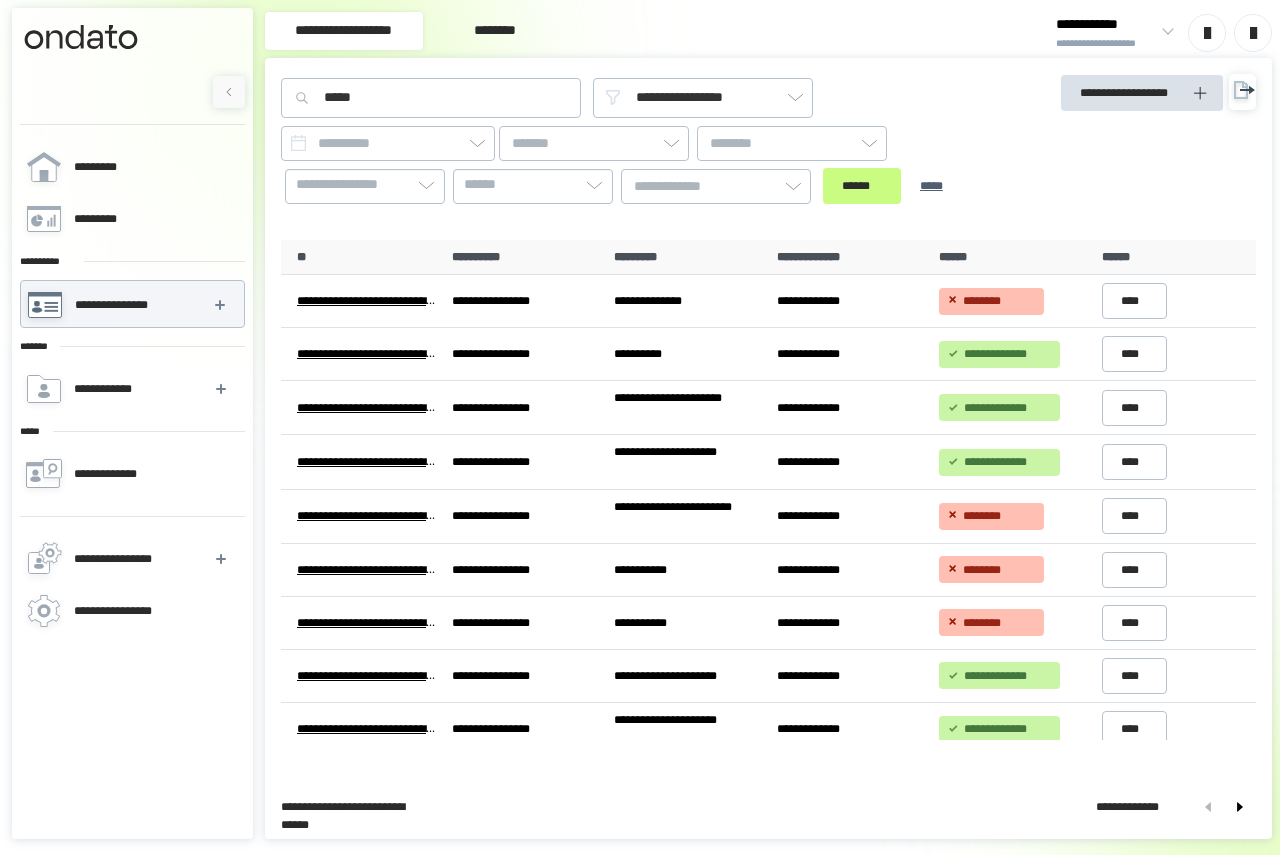 type 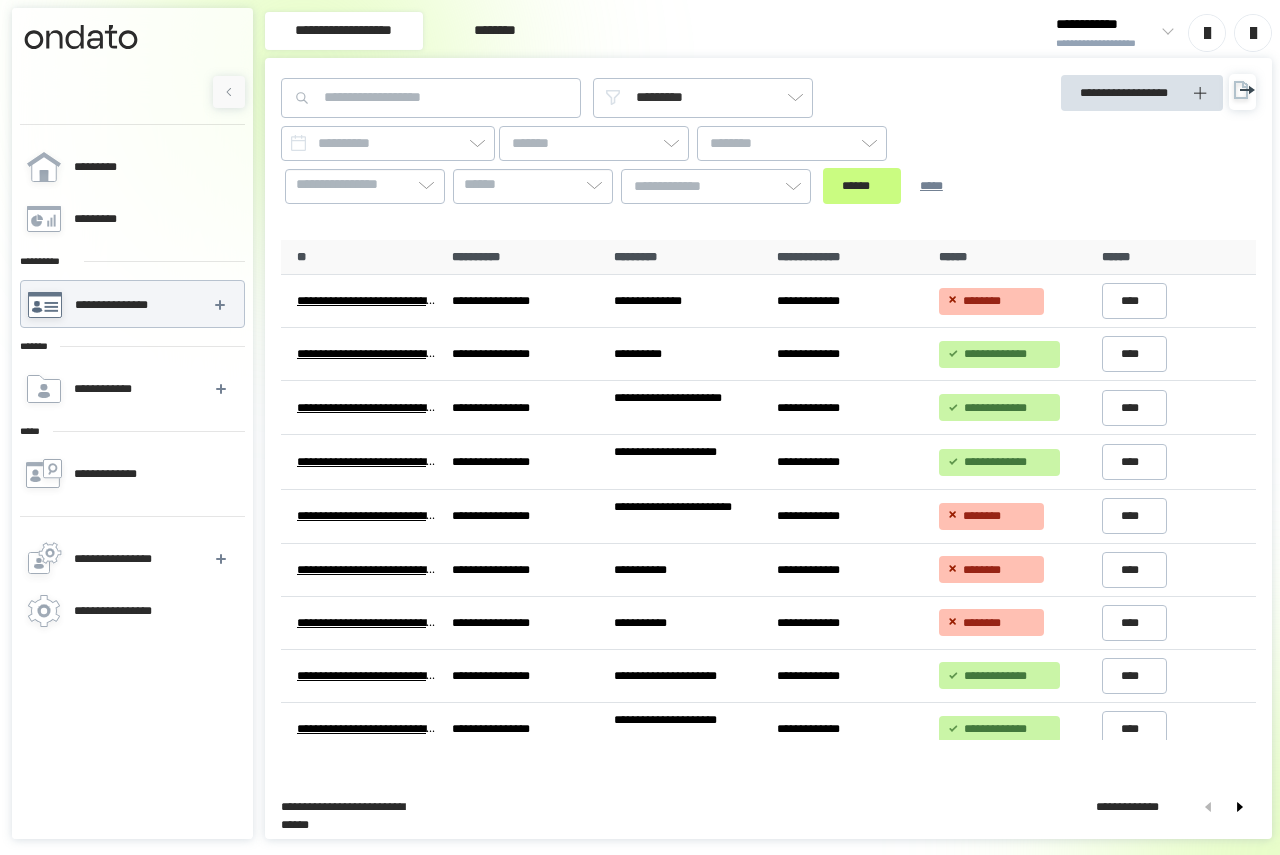click on "**********" at bounding box center [645, 149] 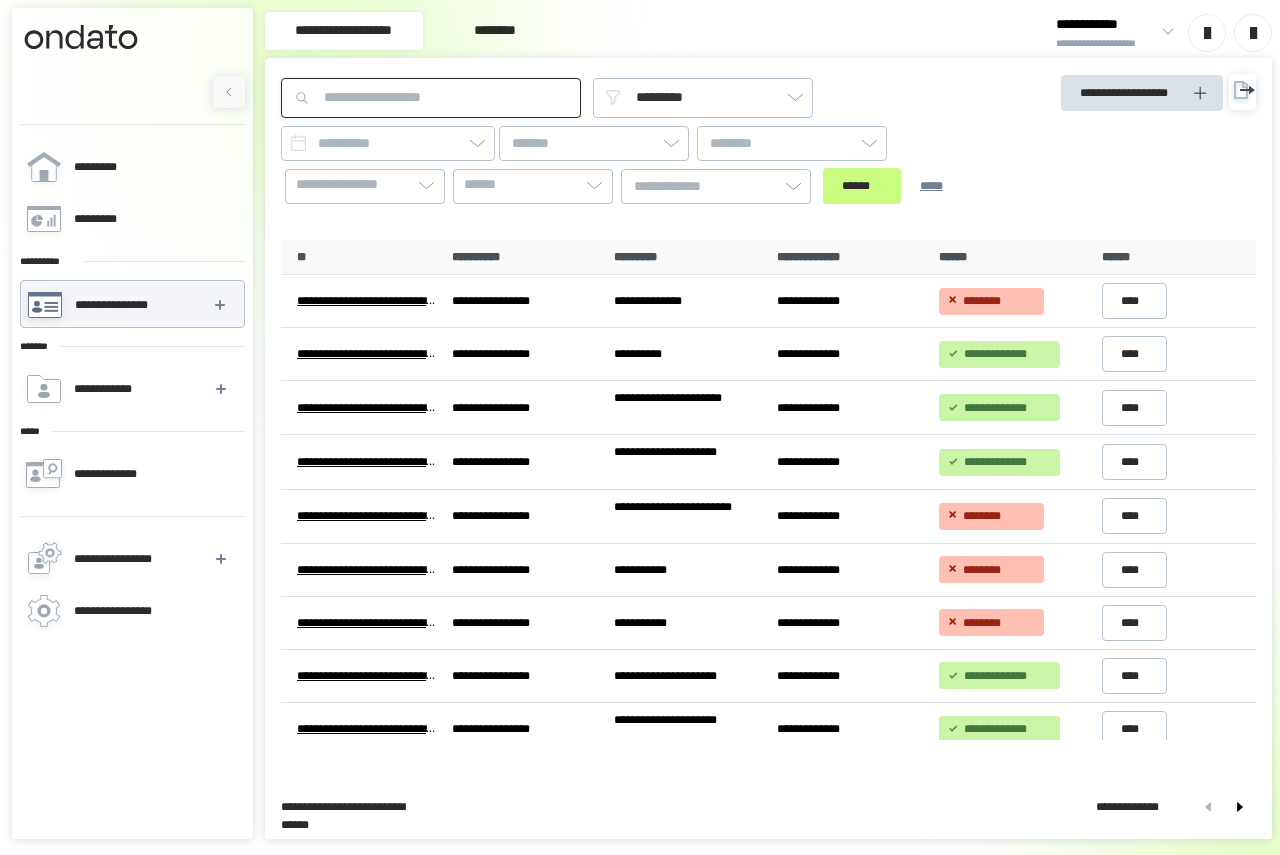 click at bounding box center [431, 98] 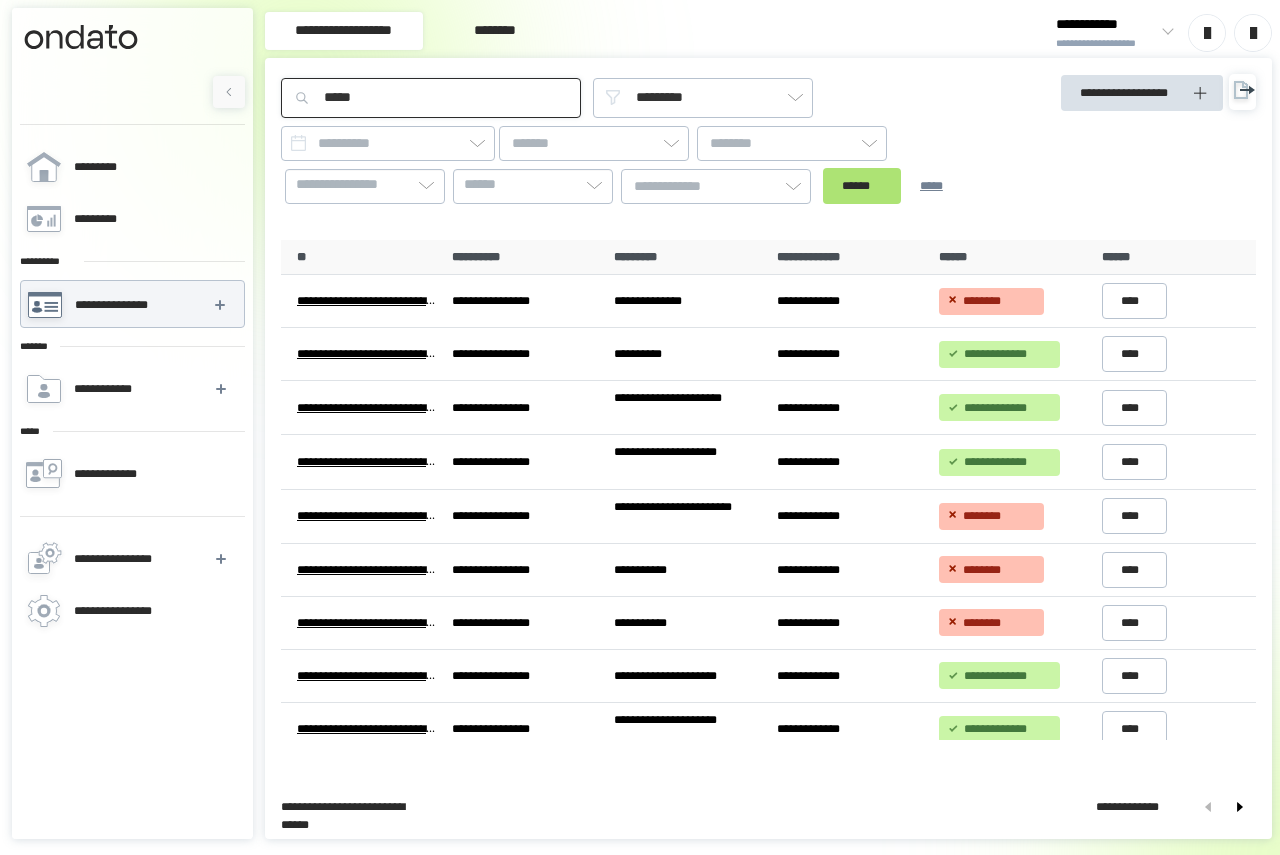 type on "*****" 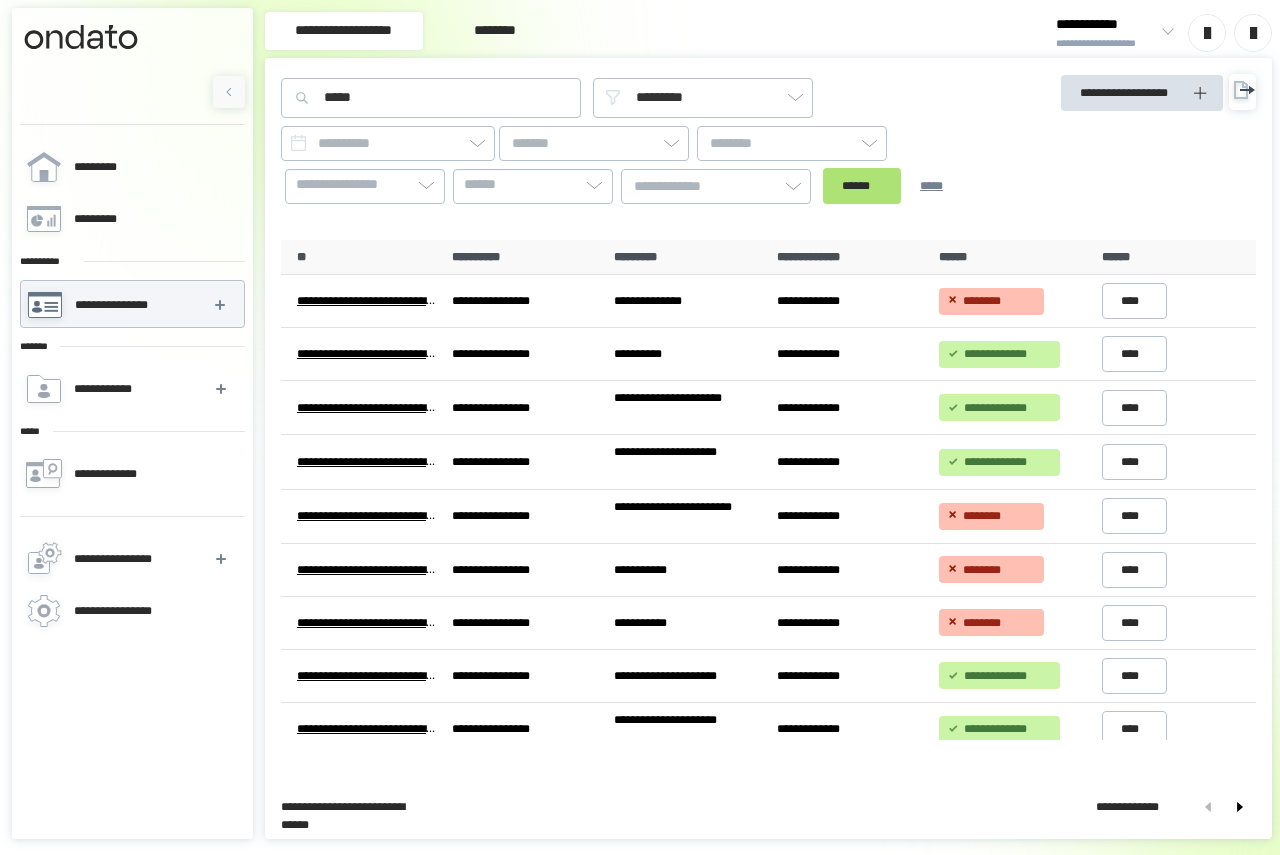 click on "******" at bounding box center [862, 186] 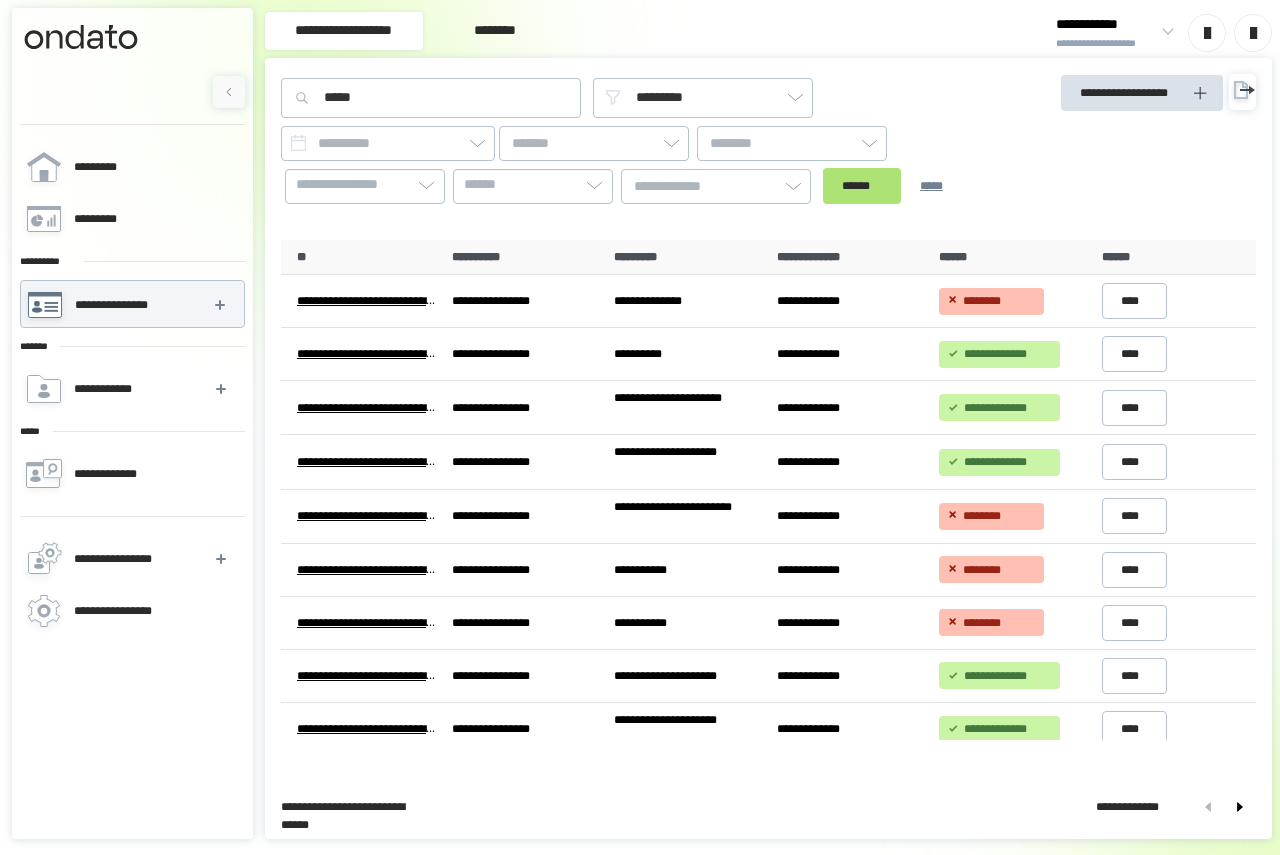 click on "******" at bounding box center [862, 186] 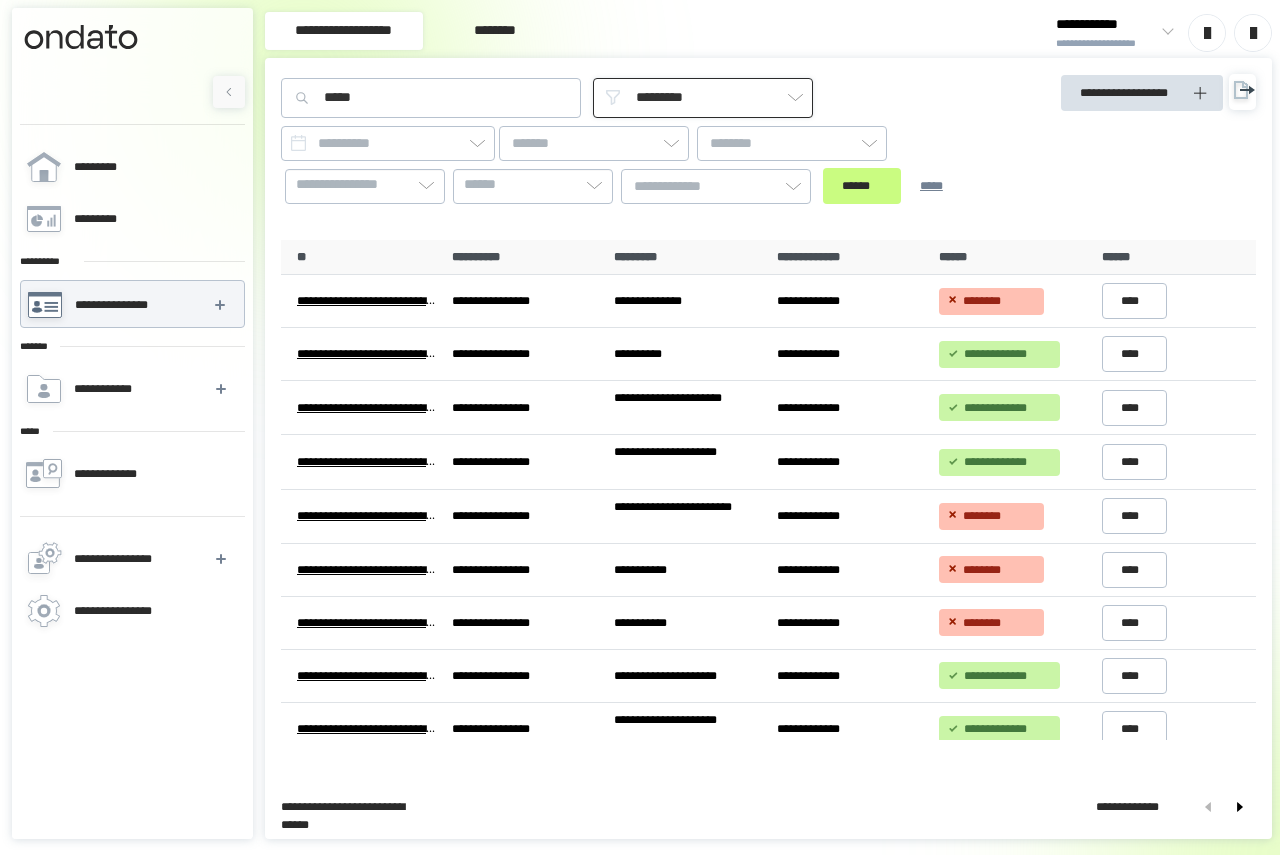click on "*********" at bounding box center [703, 98] 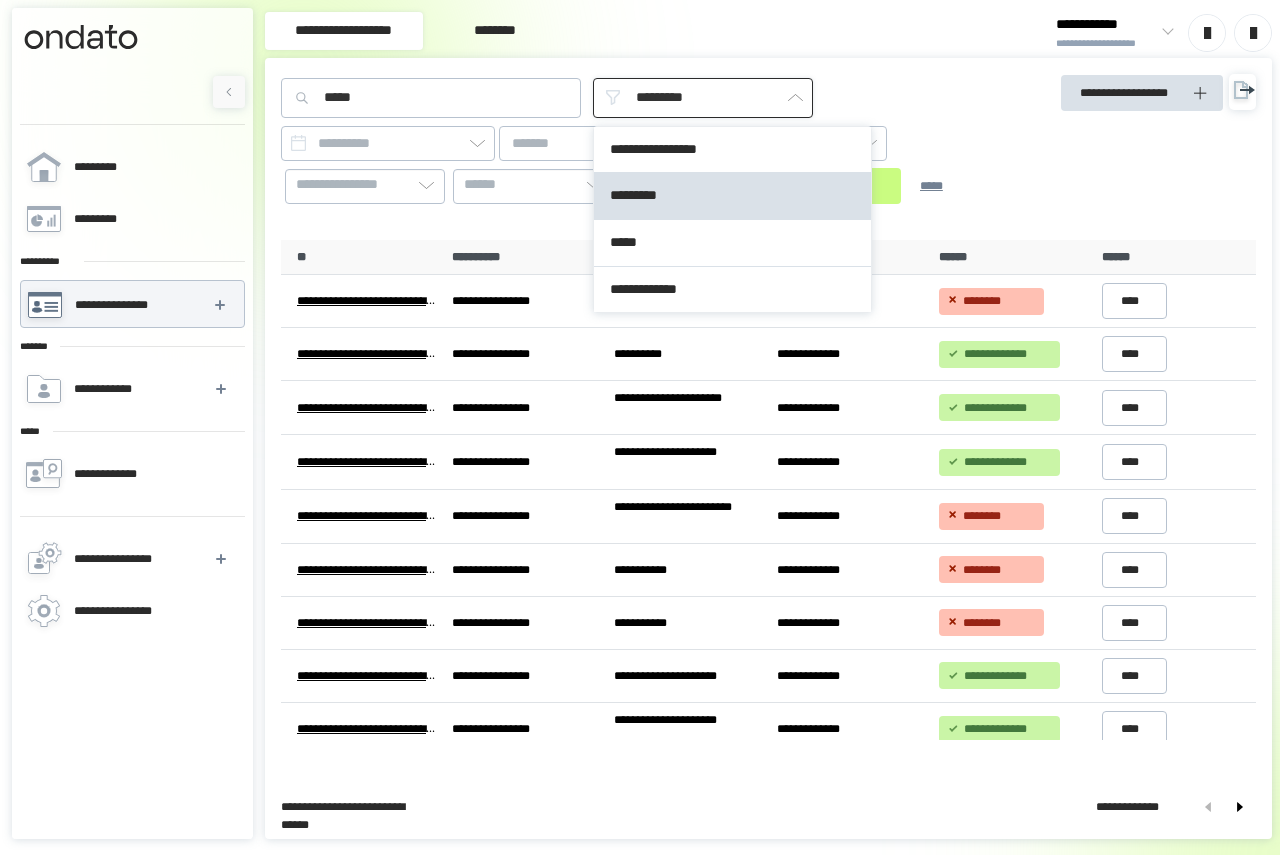 click on "*********" at bounding box center [703, 98] 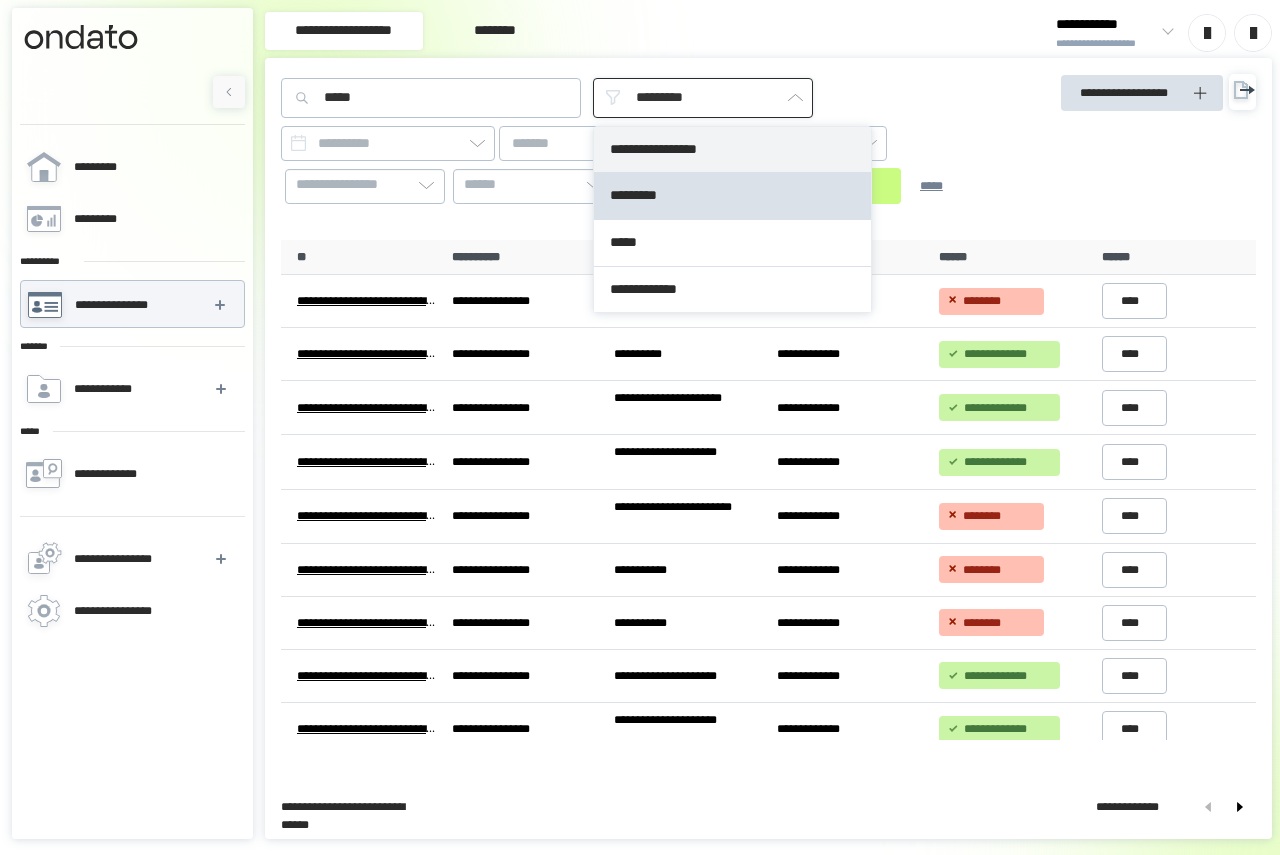 type on "**********" 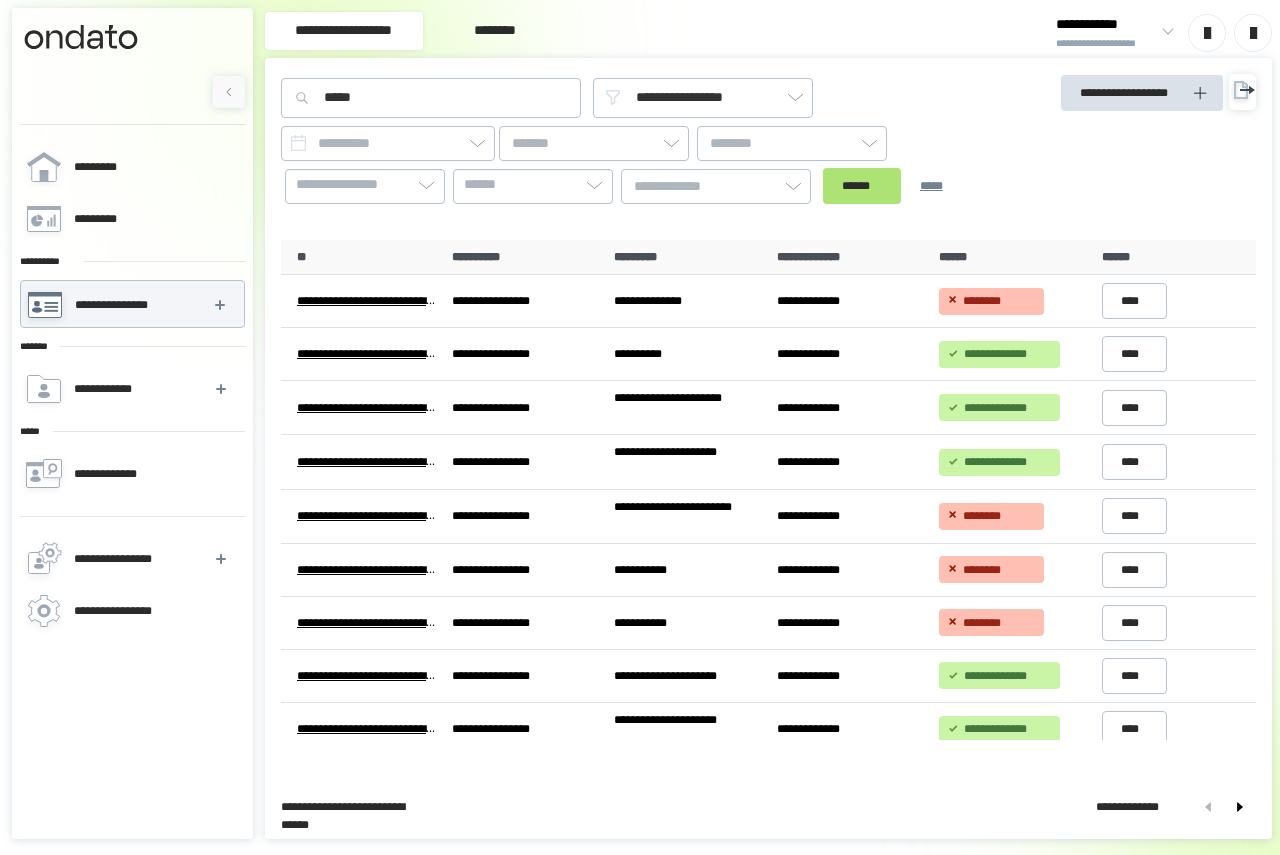 click on "******" at bounding box center (862, 186) 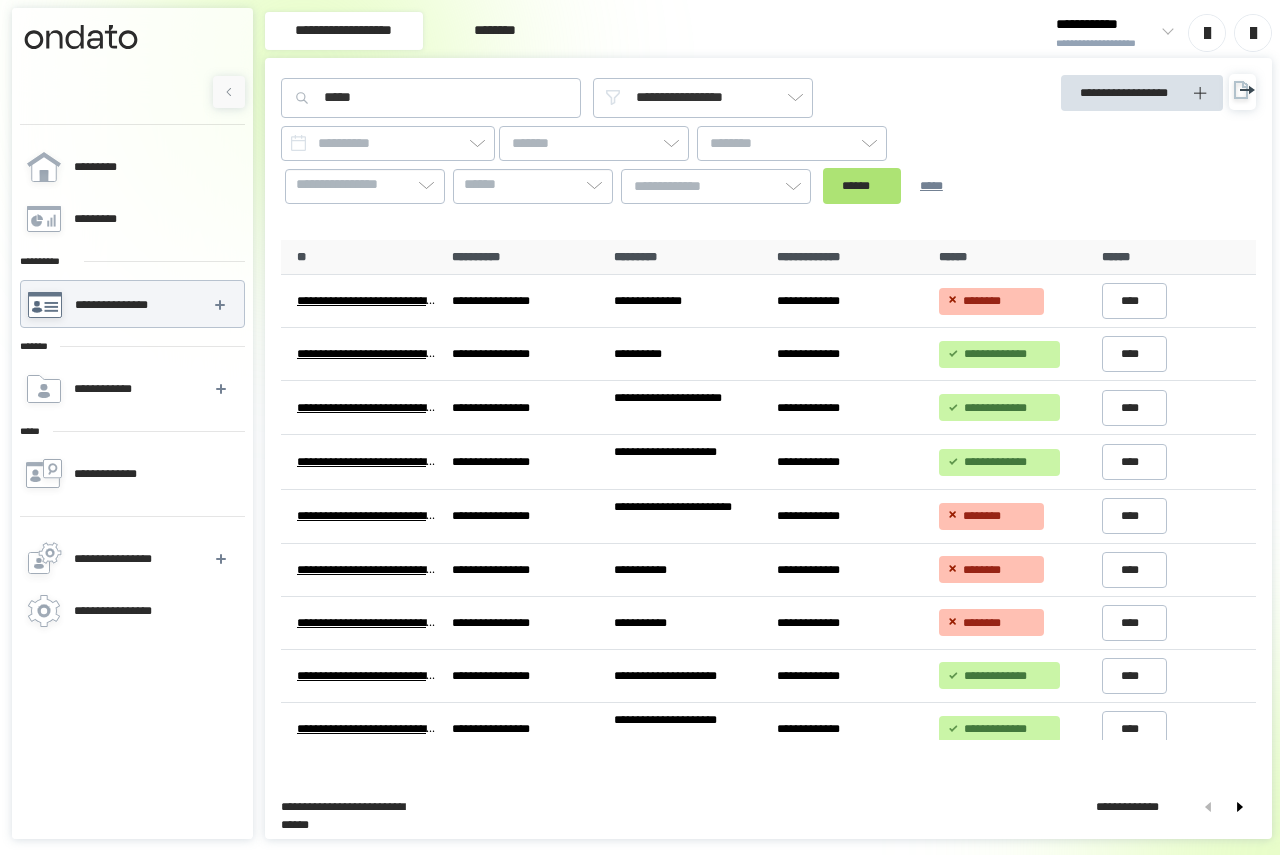 click on "******" at bounding box center [862, 186] 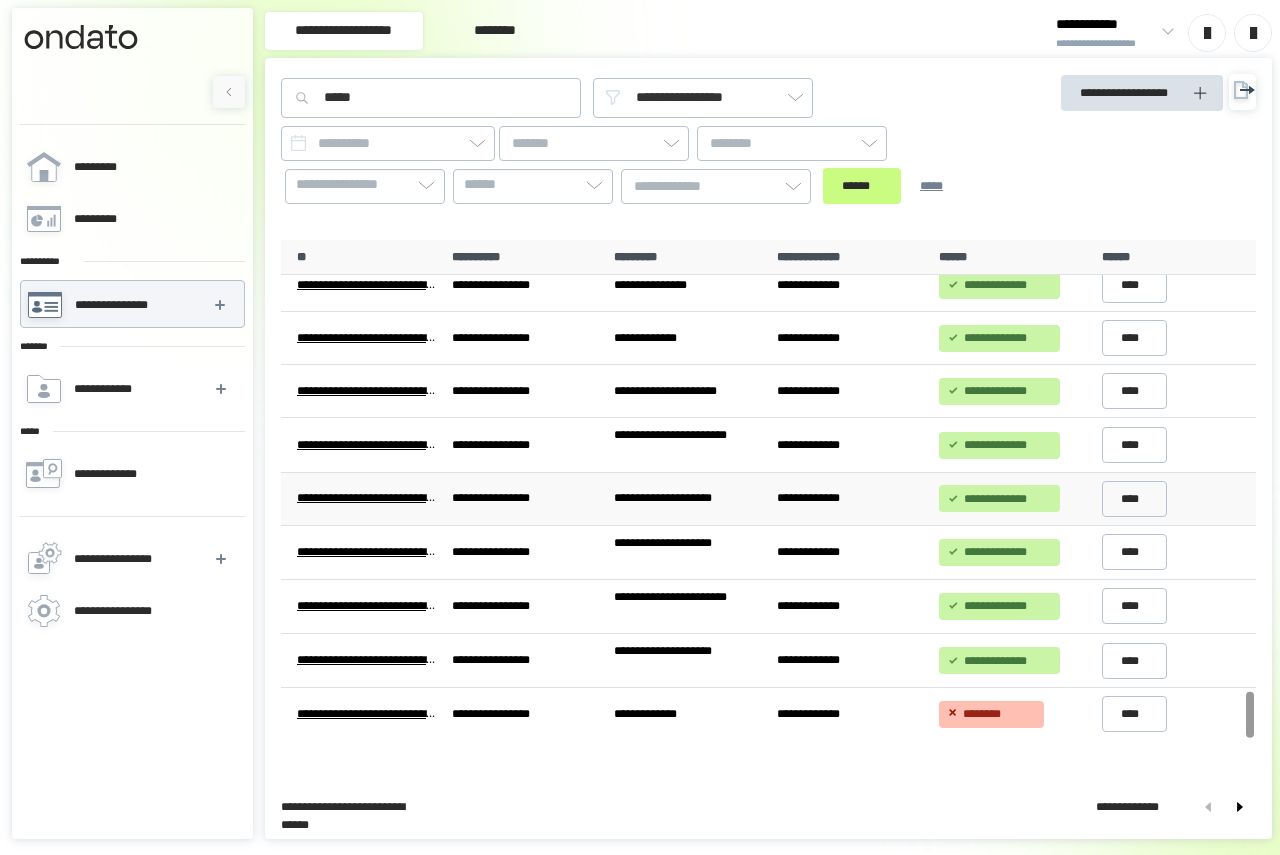 scroll, scrollTop: 4665, scrollLeft: 0, axis: vertical 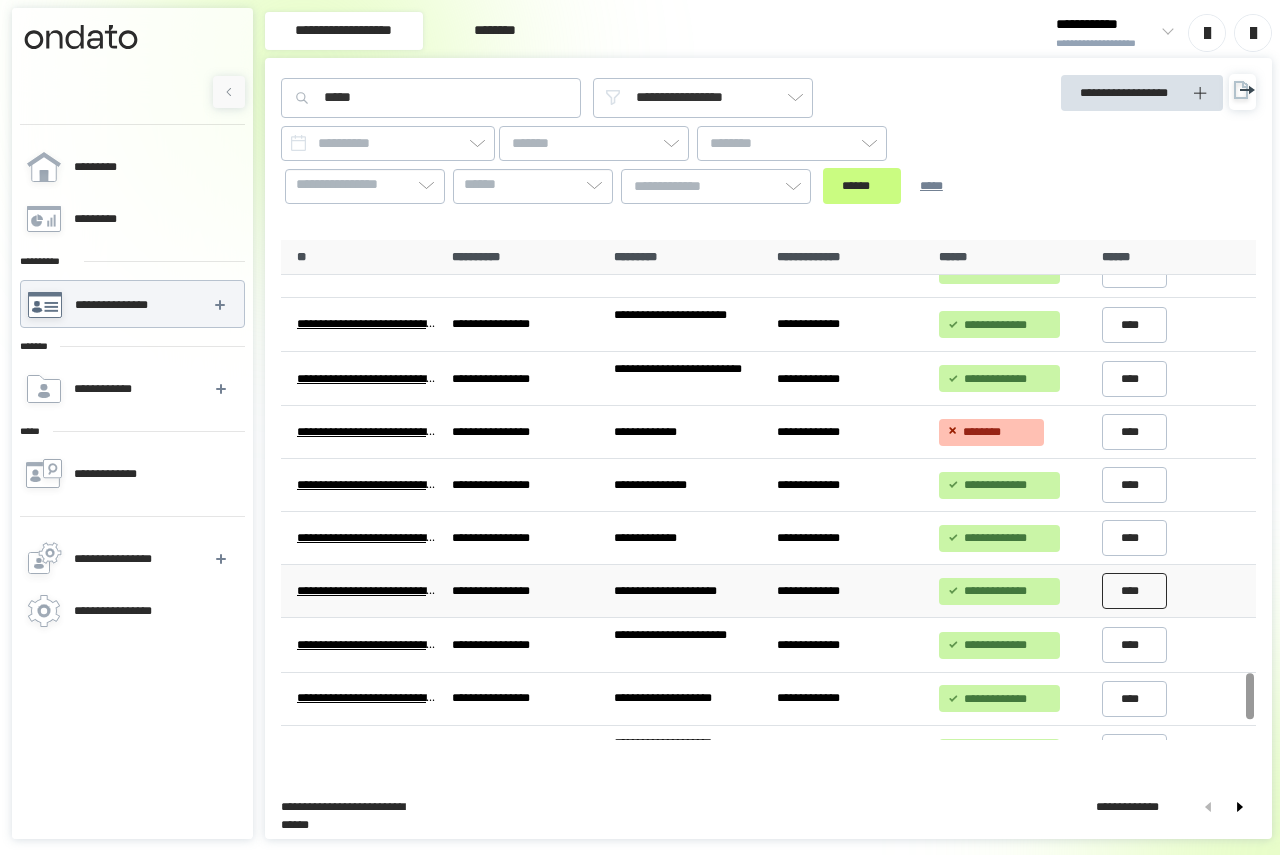 click on "****" at bounding box center [1135, 591] 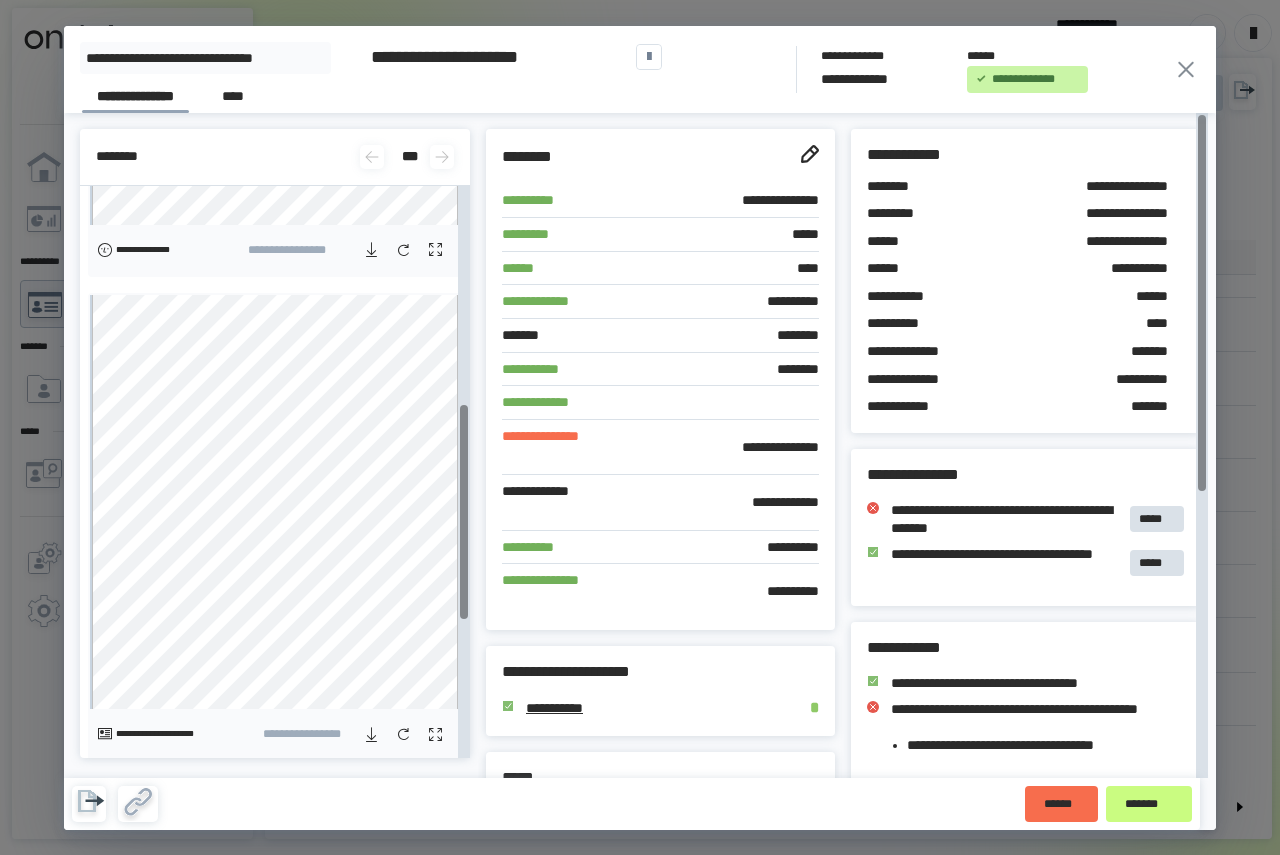 scroll, scrollTop: 600, scrollLeft: 0, axis: vertical 